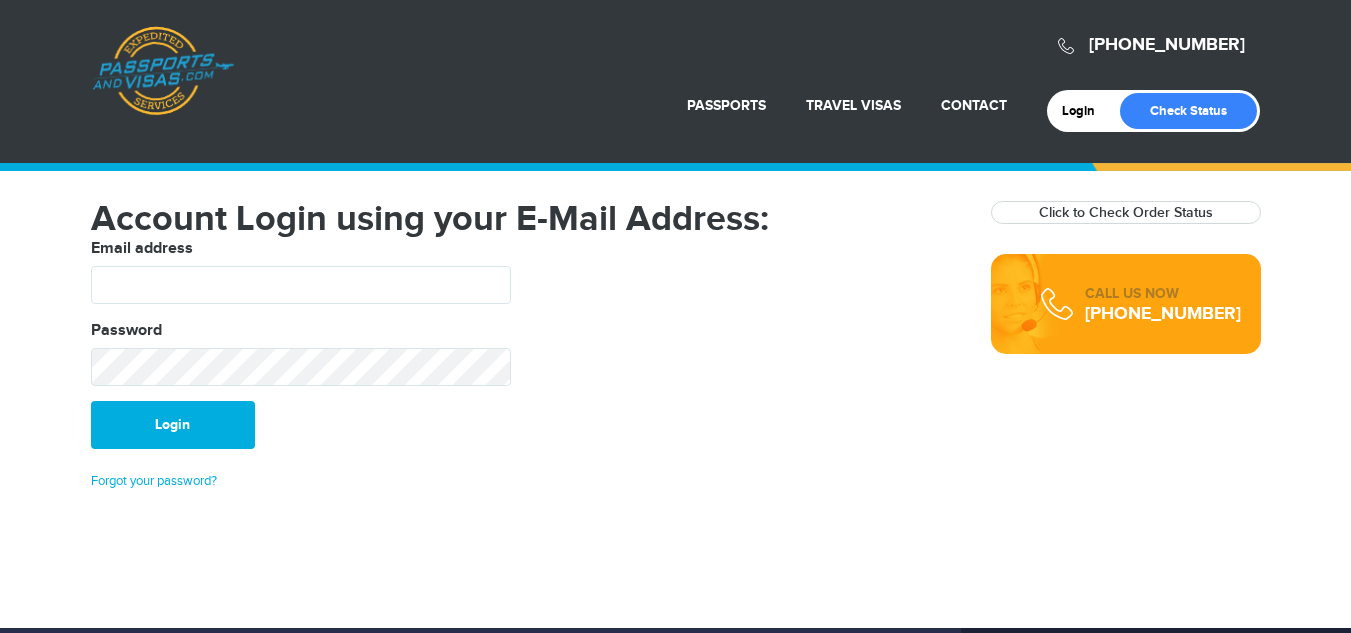 scroll, scrollTop: 0, scrollLeft: 0, axis: both 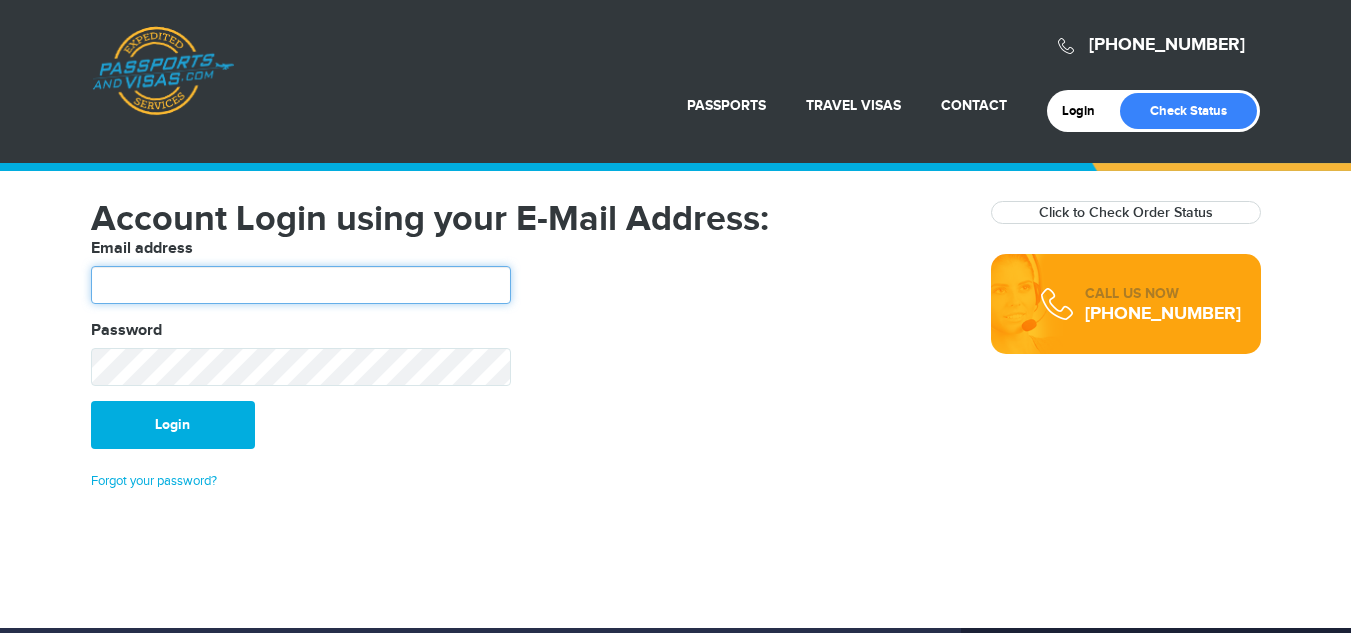 click at bounding box center [301, 285] 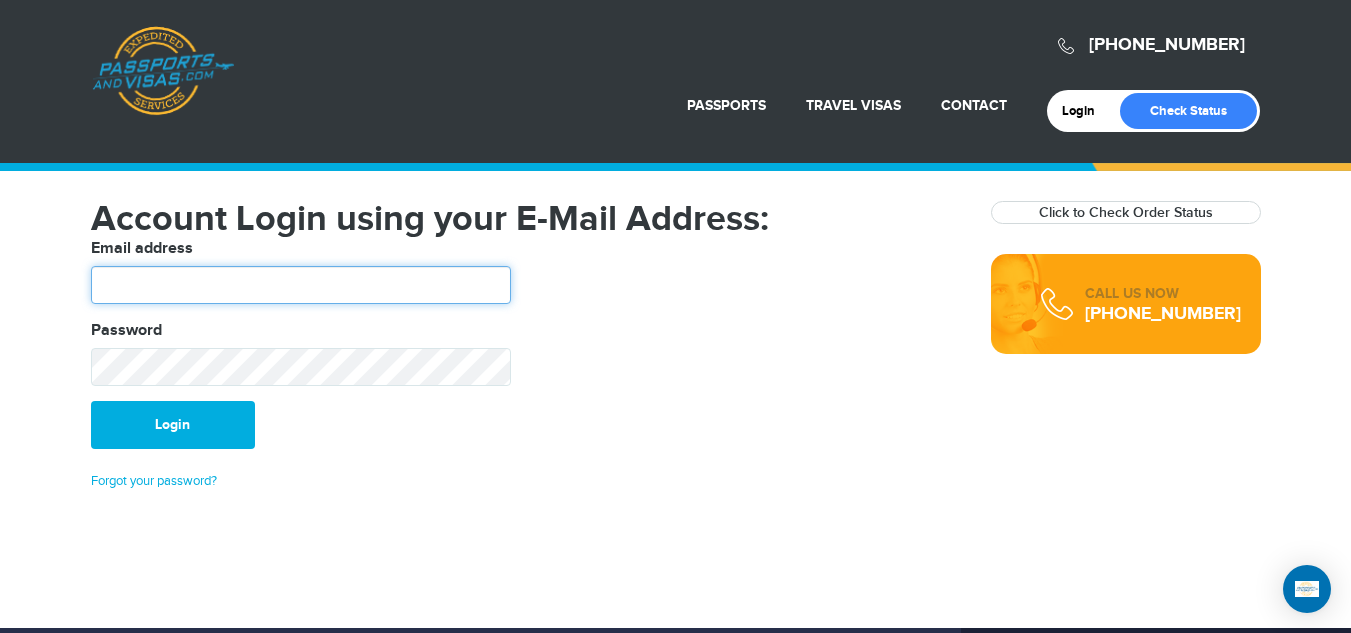 type on "**********" 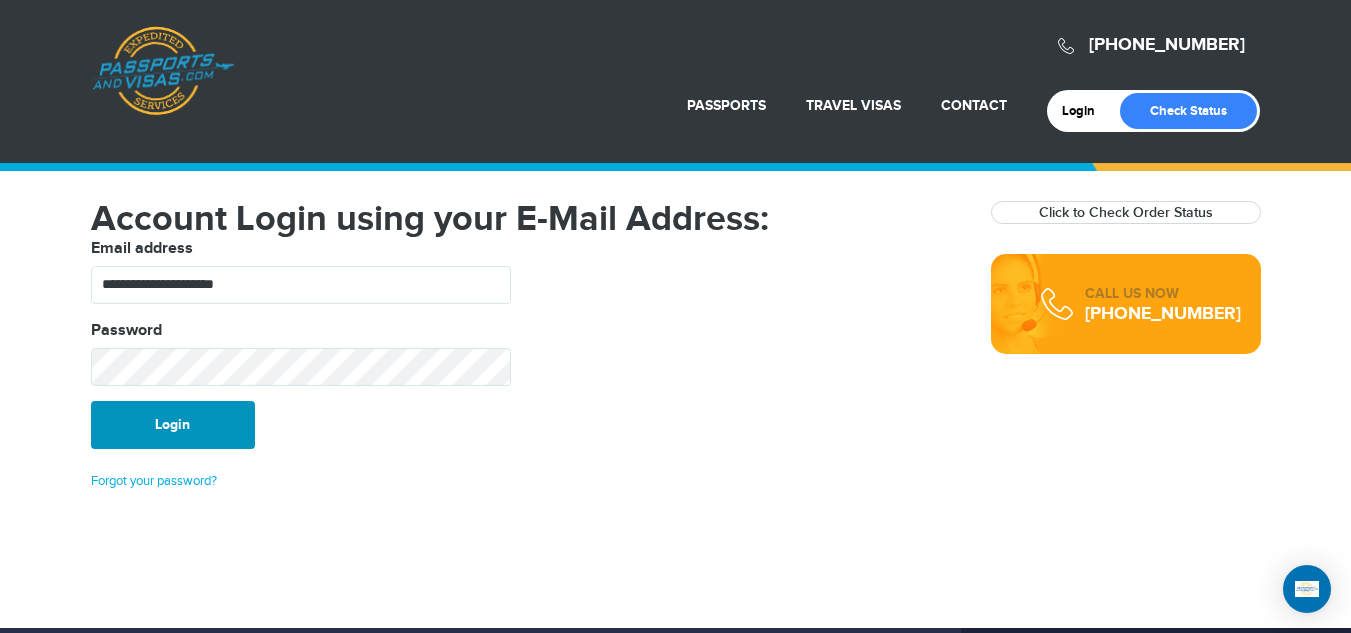 click on "Login" at bounding box center (173, 425) 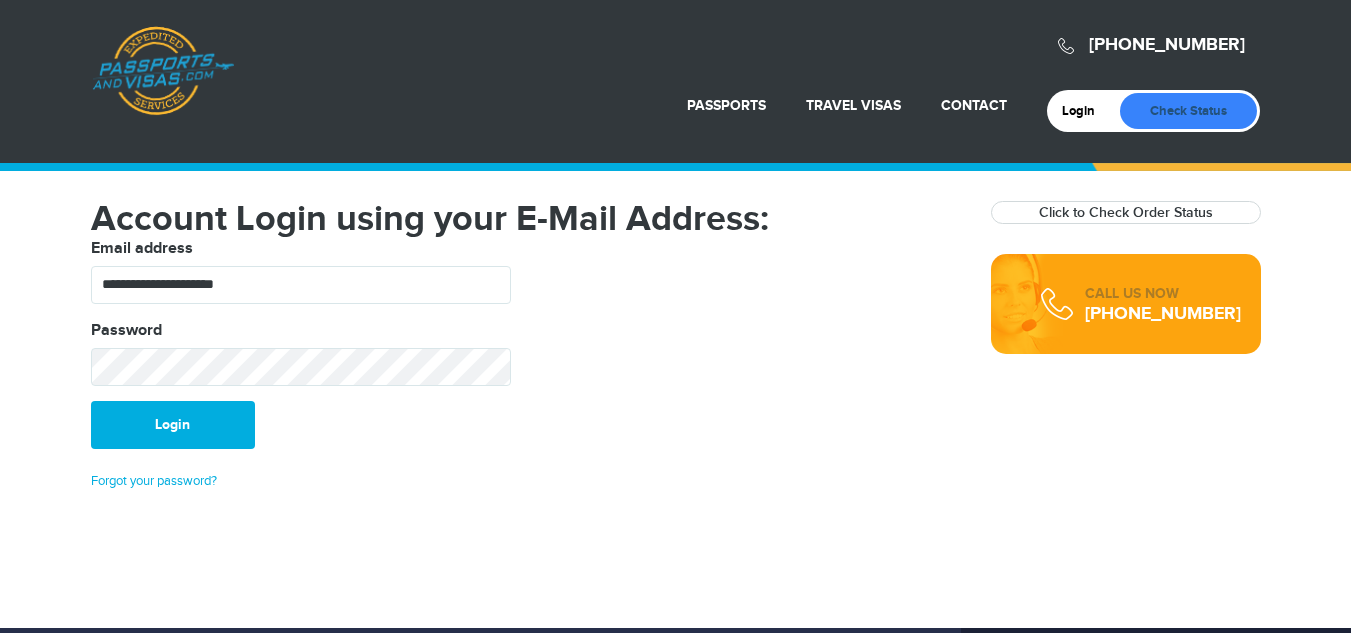 scroll, scrollTop: 0, scrollLeft: 0, axis: both 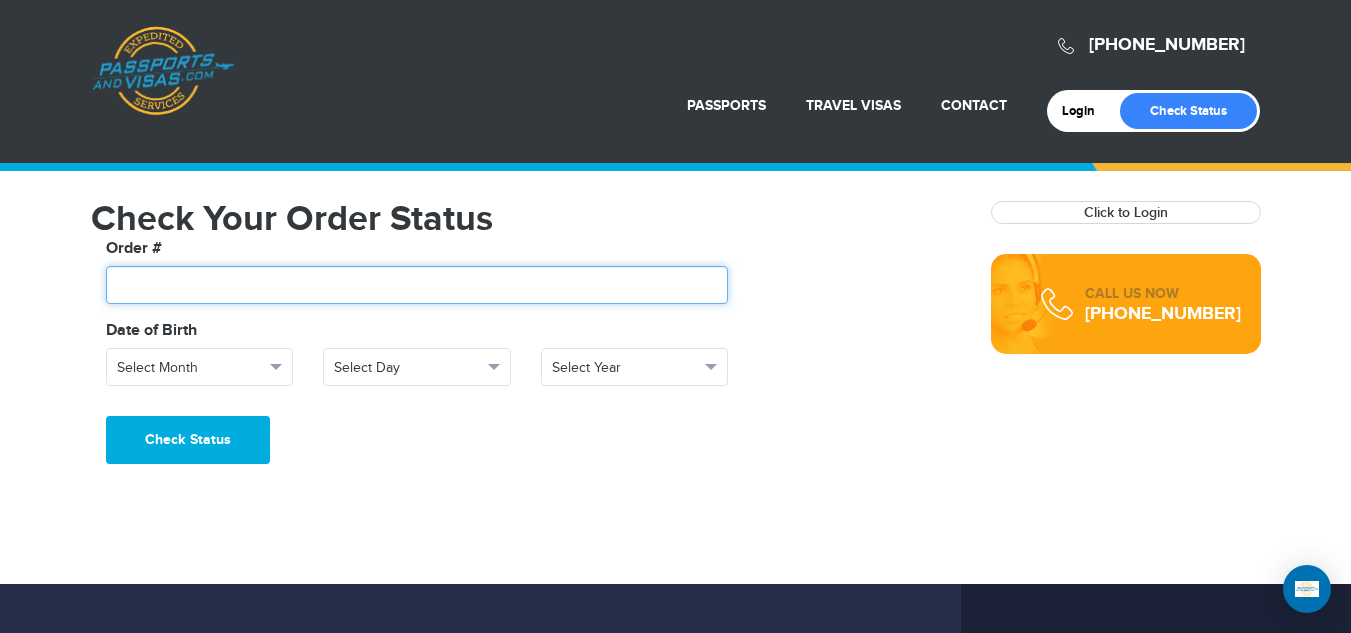 paste on "*******" 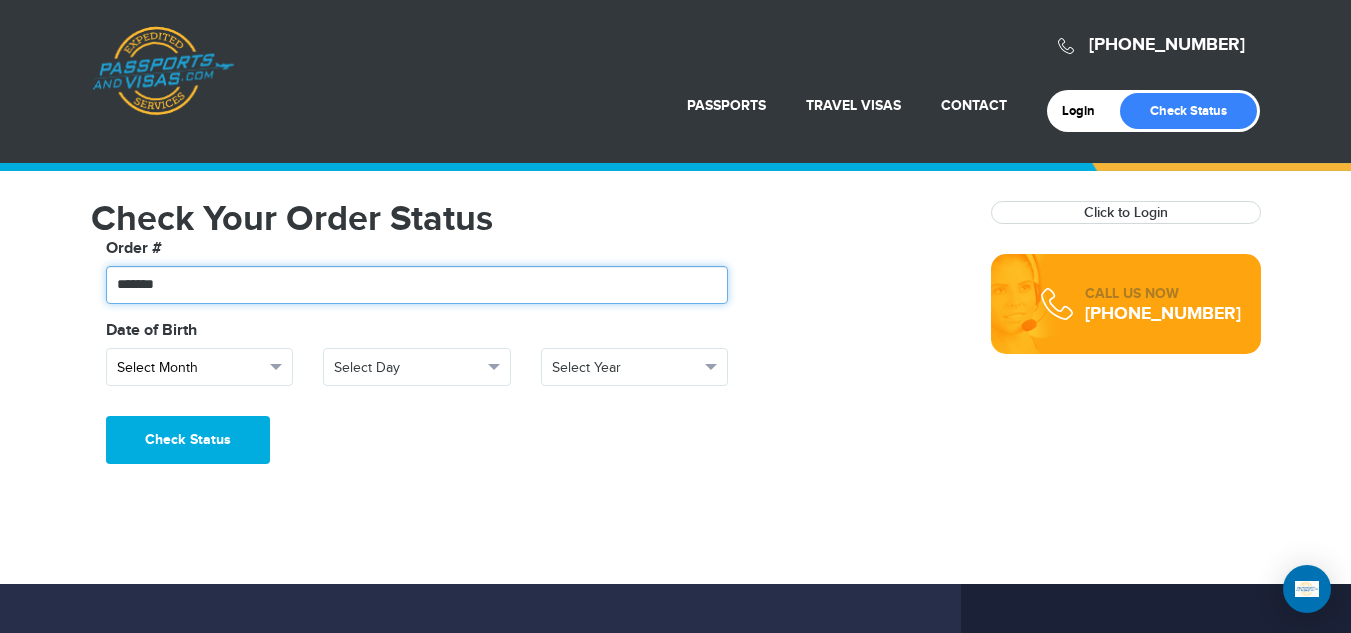 type on "*******" 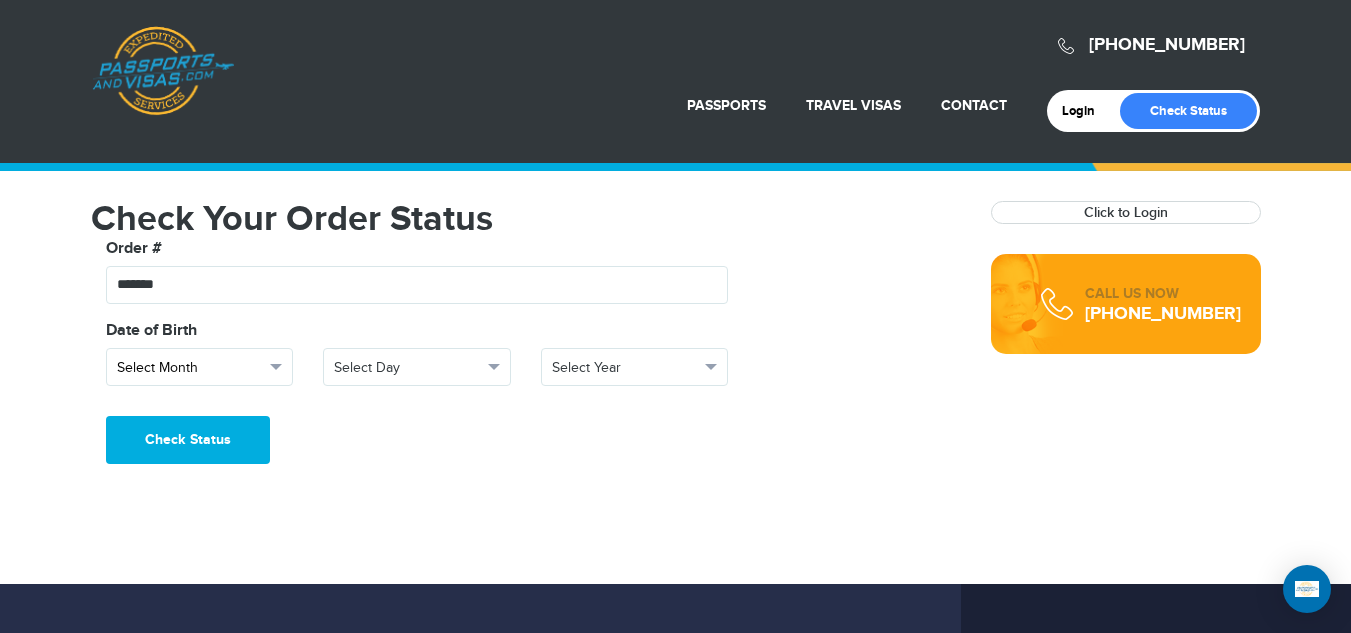 click on "Select Month" at bounding box center (191, 368) 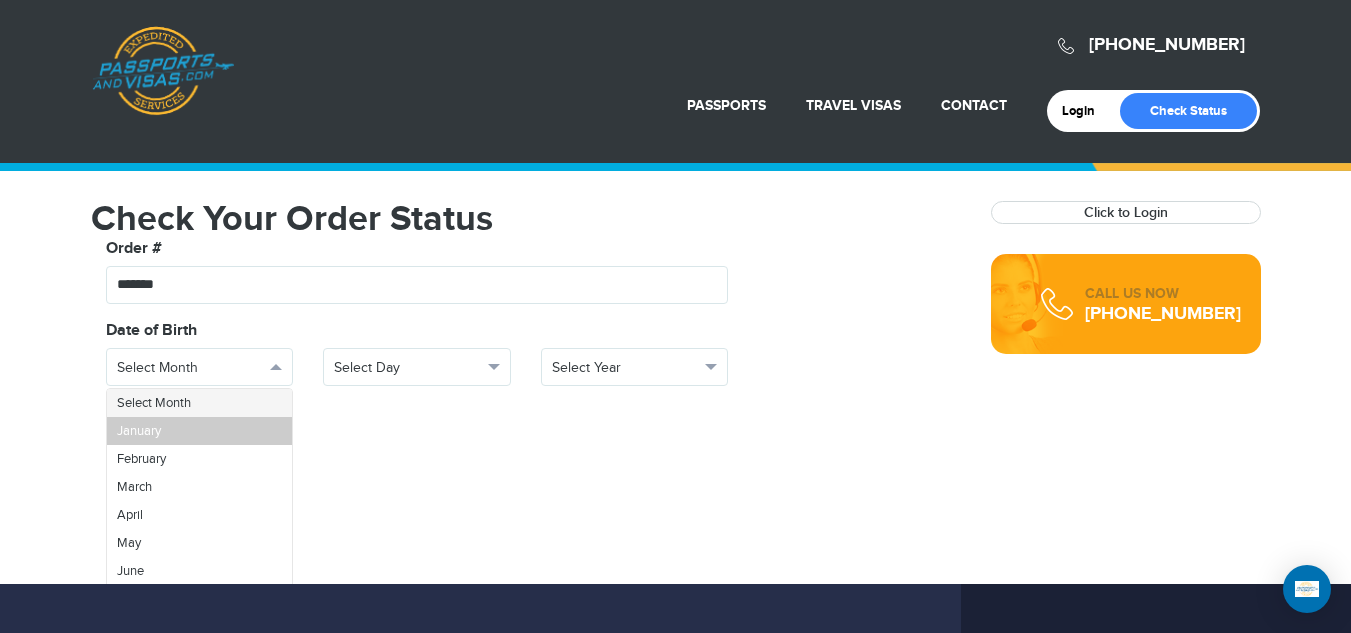 scroll, scrollTop: 71, scrollLeft: 0, axis: vertical 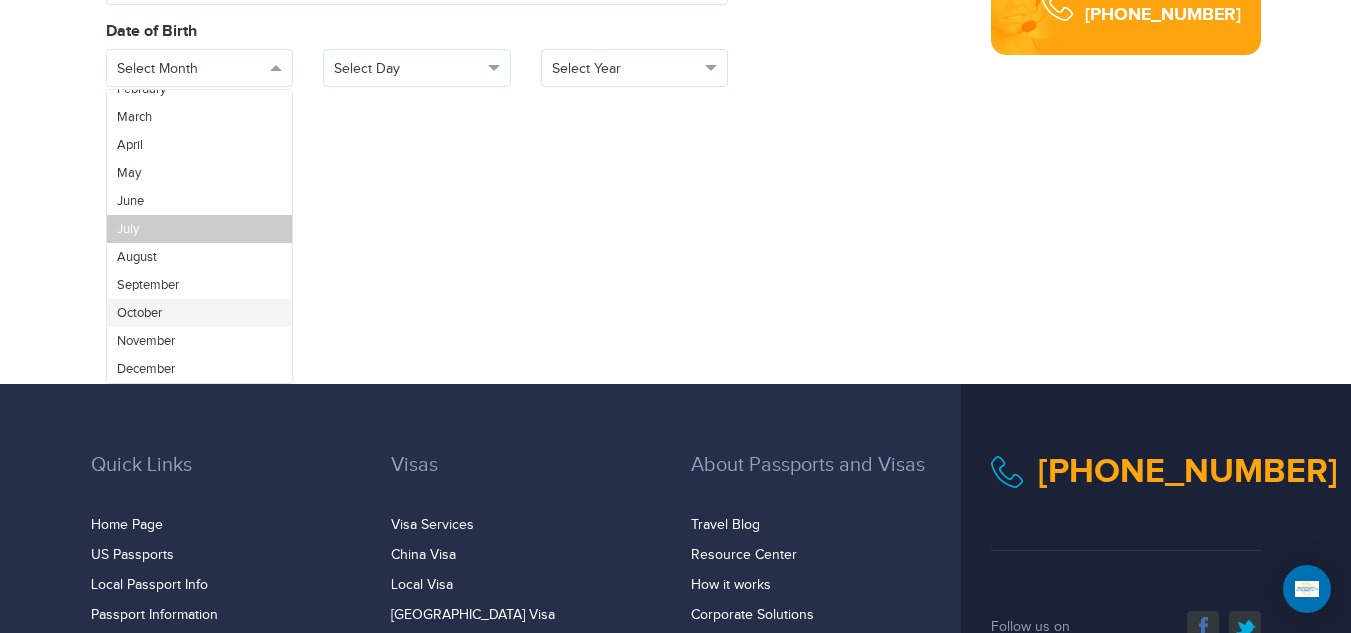 click on "October" at bounding box center [200, 313] 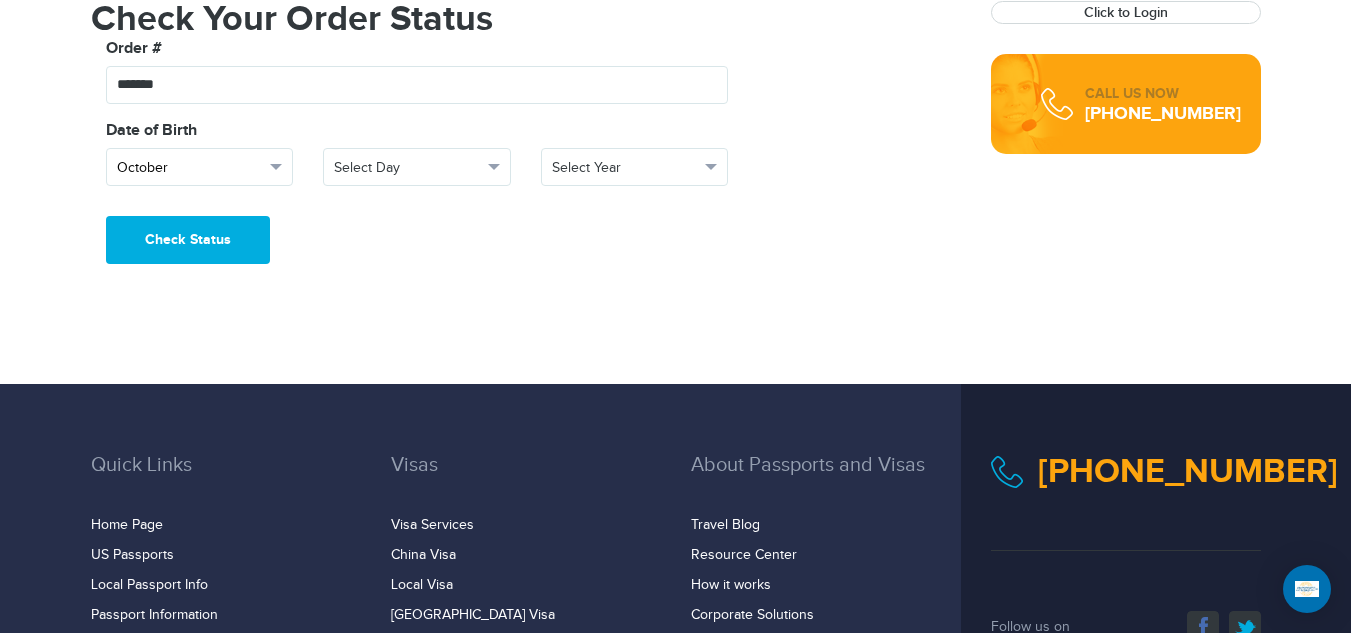 scroll, scrollTop: 0, scrollLeft: 0, axis: both 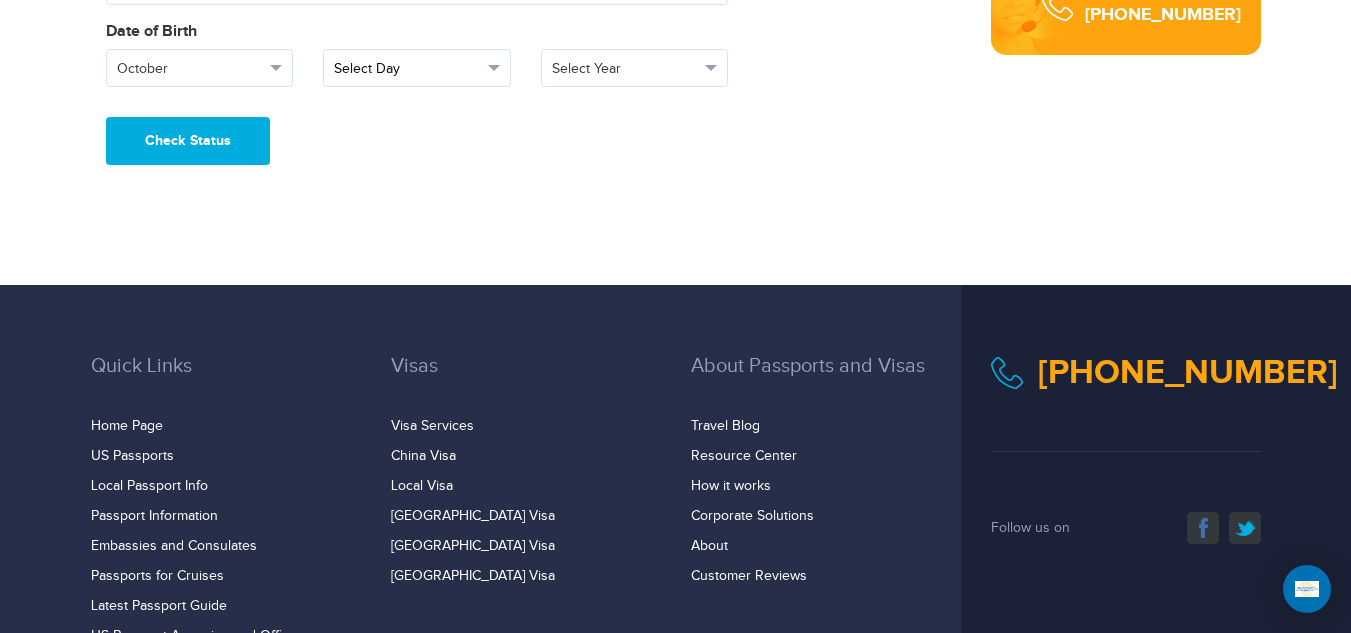 click on "Select Day" at bounding box center [408, 69] 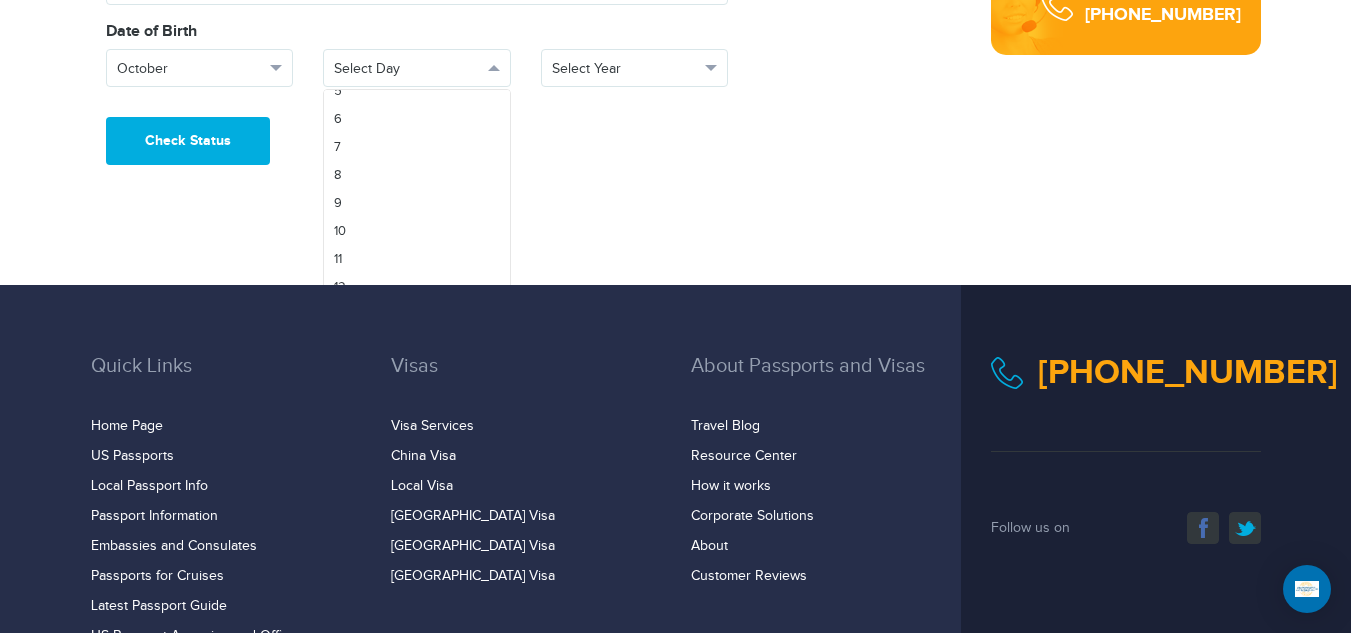 scroll, scrollTop: 200, scrollLeft: 0, axis: vertical 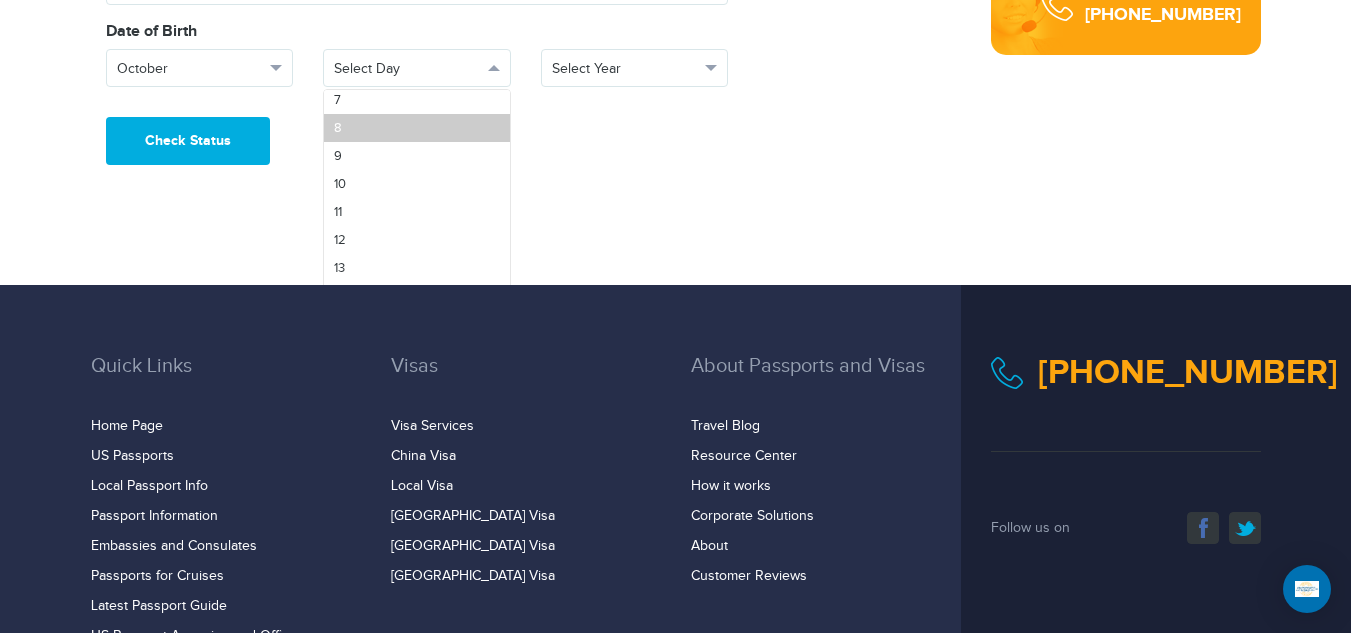 click on "8" at bounding box center [417, 128] 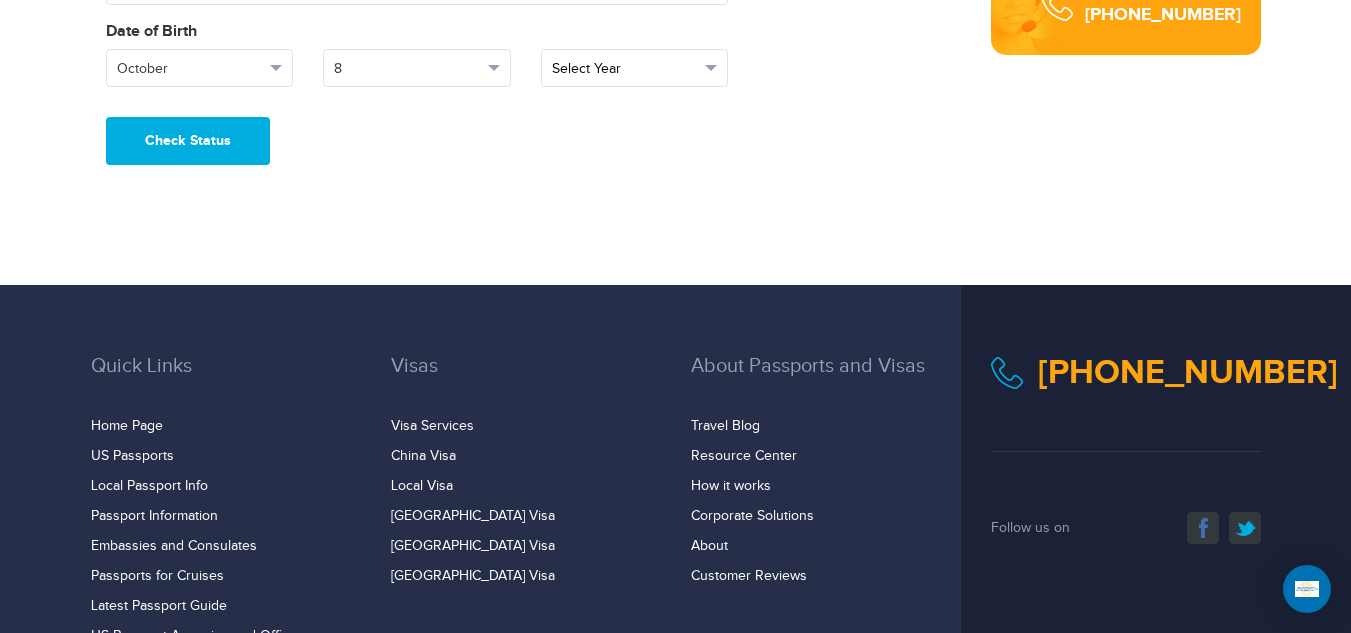 click on "Select Year" at bounding box center [626, 69] 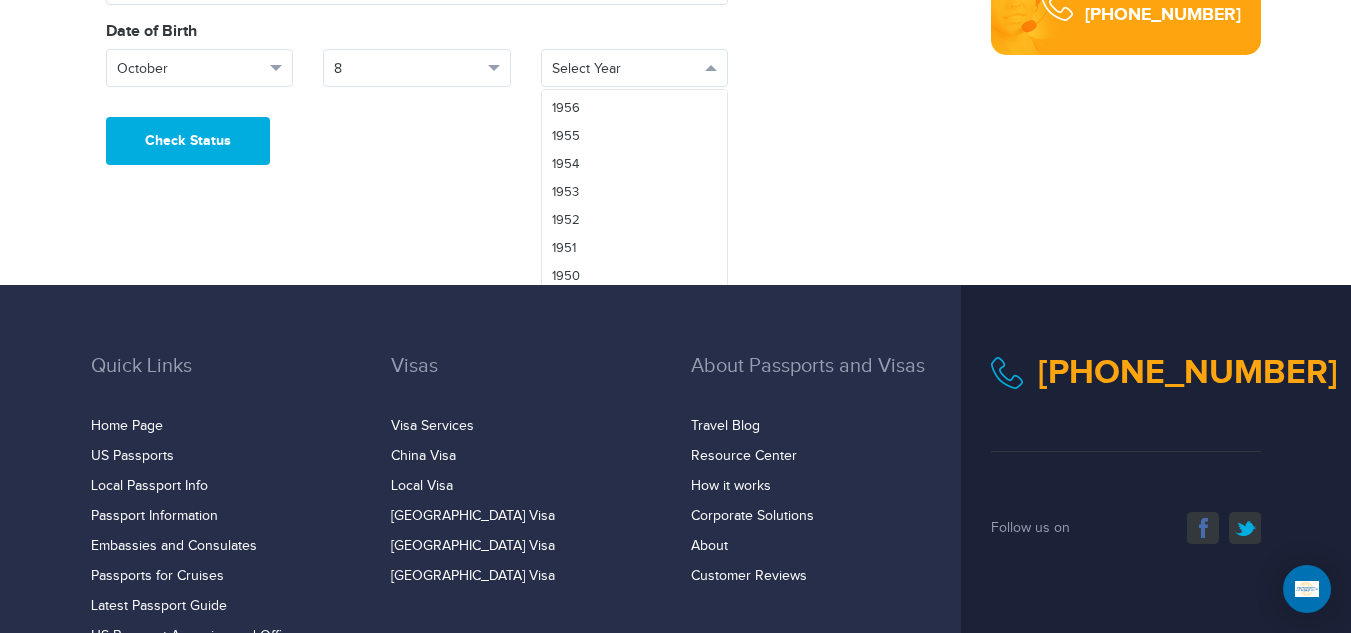 scroll, scrollTop: 2000, scrollLeft: 0, axis: vertical 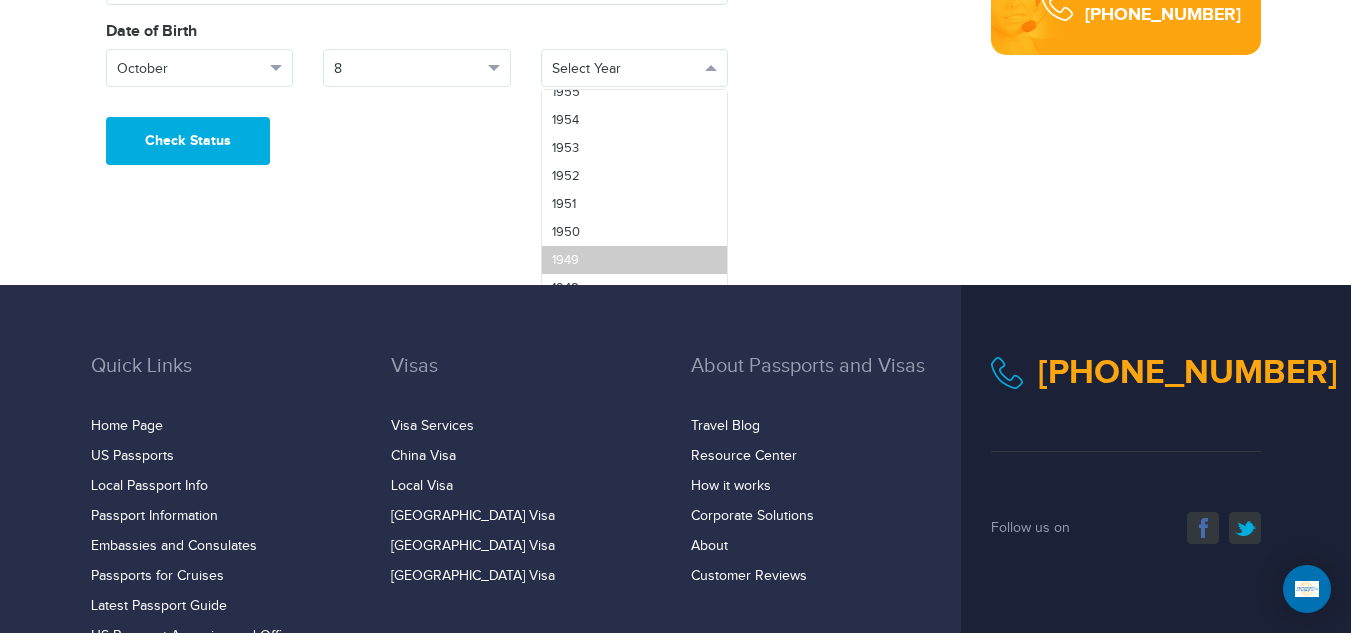 click on "1949" at bounding box center (635, 260) 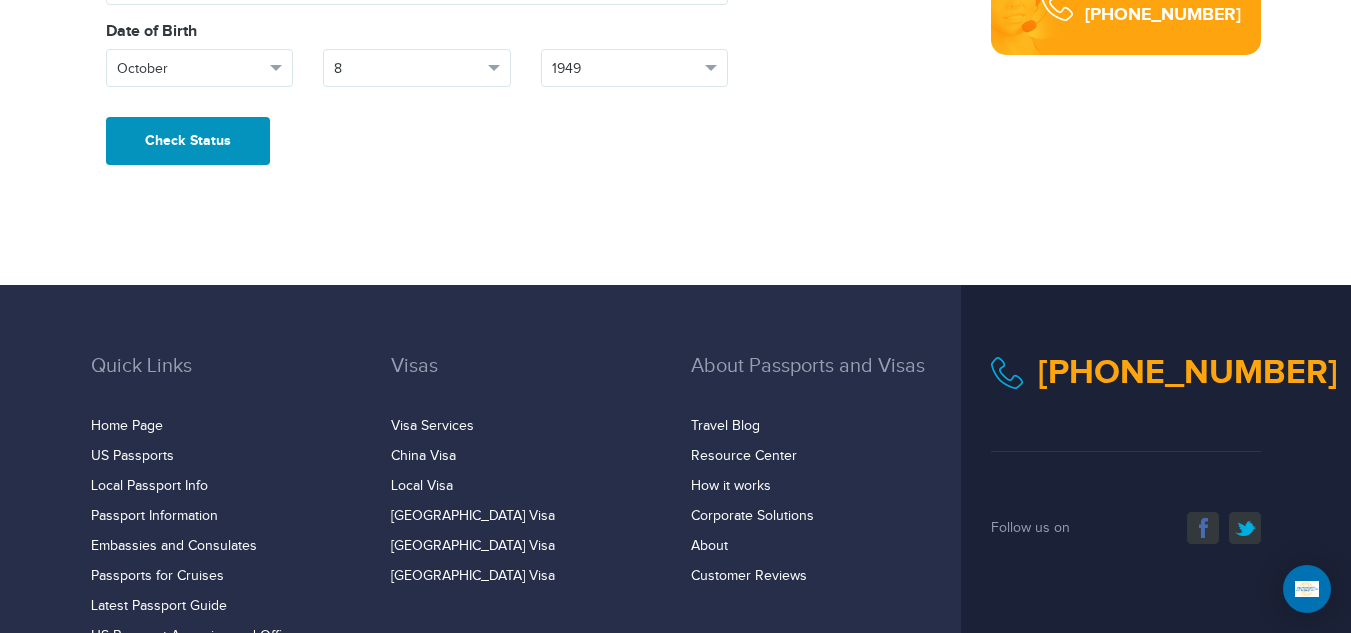 click on "Check Status" at bounding box center [188, 141] 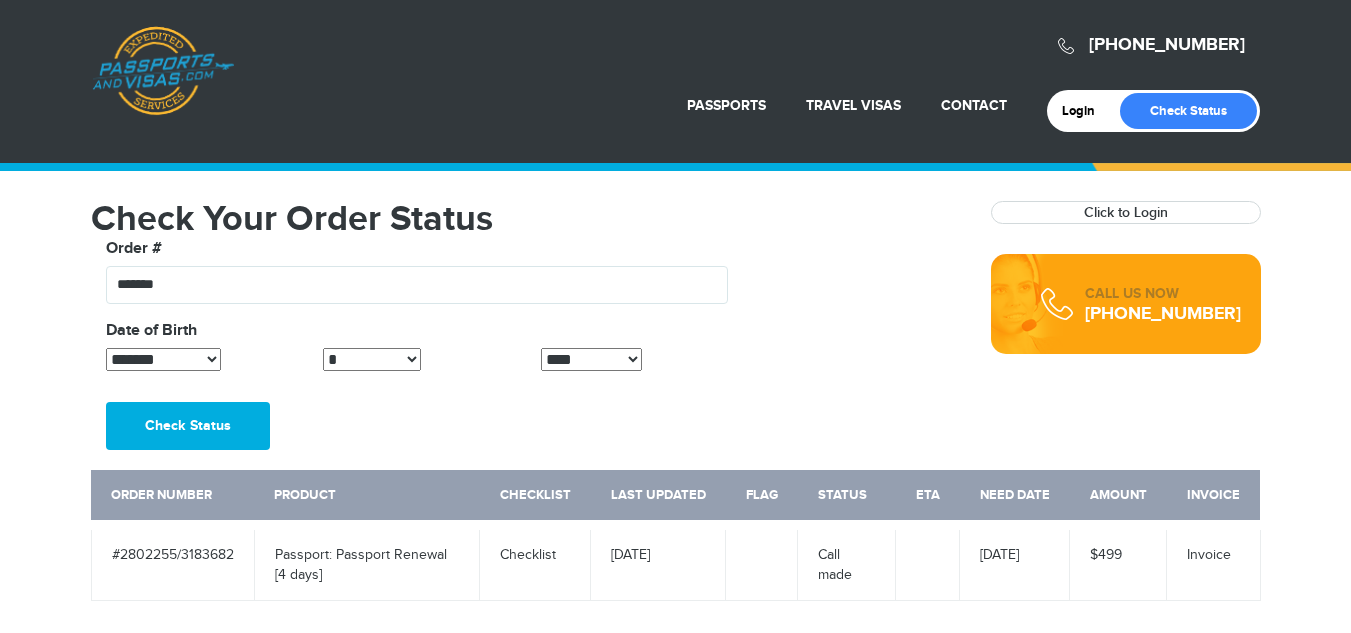 scroll, scrollTop: 0, scrollLeft: 0, axis: both 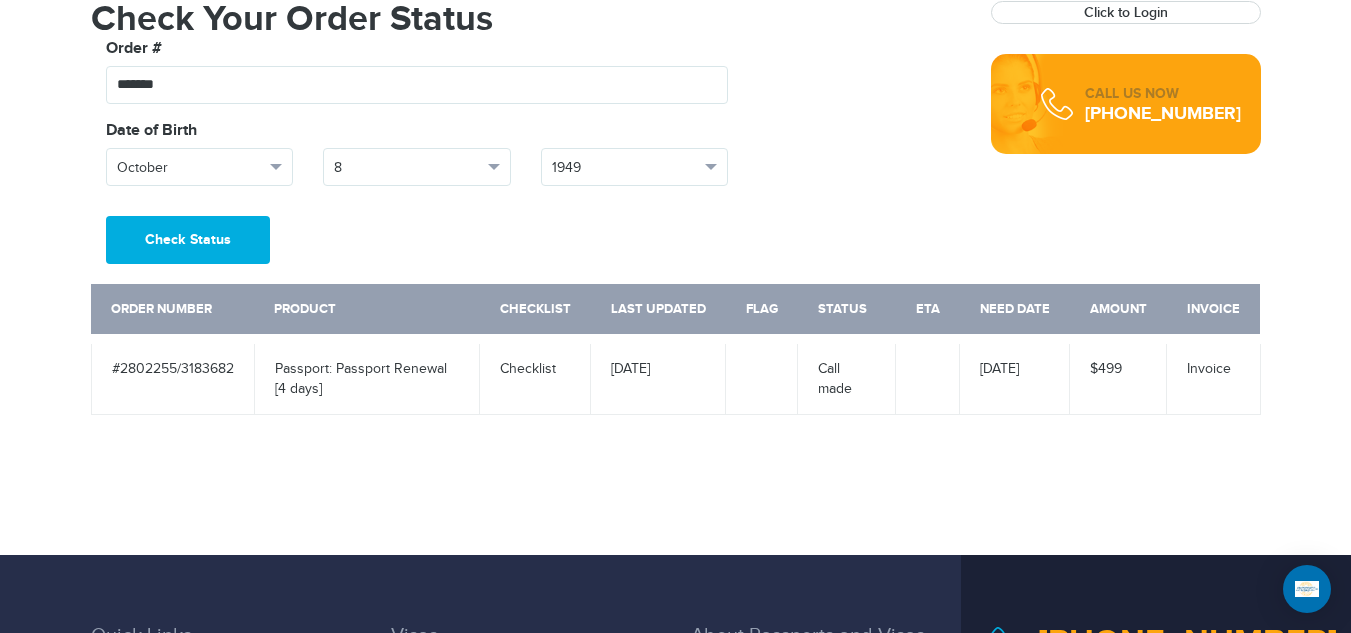 click on "Call made" at bounding box center (847, 377) 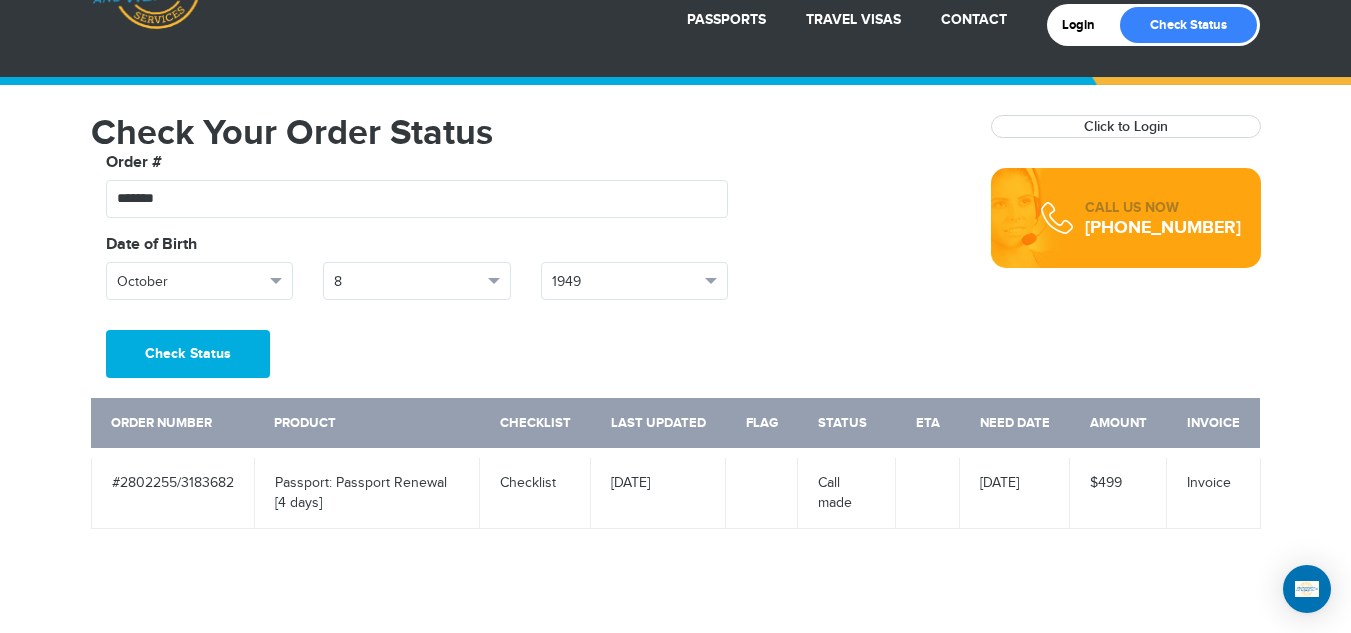 scroll, scrollTop: 300, scrollLeft: 0, axis: vertical 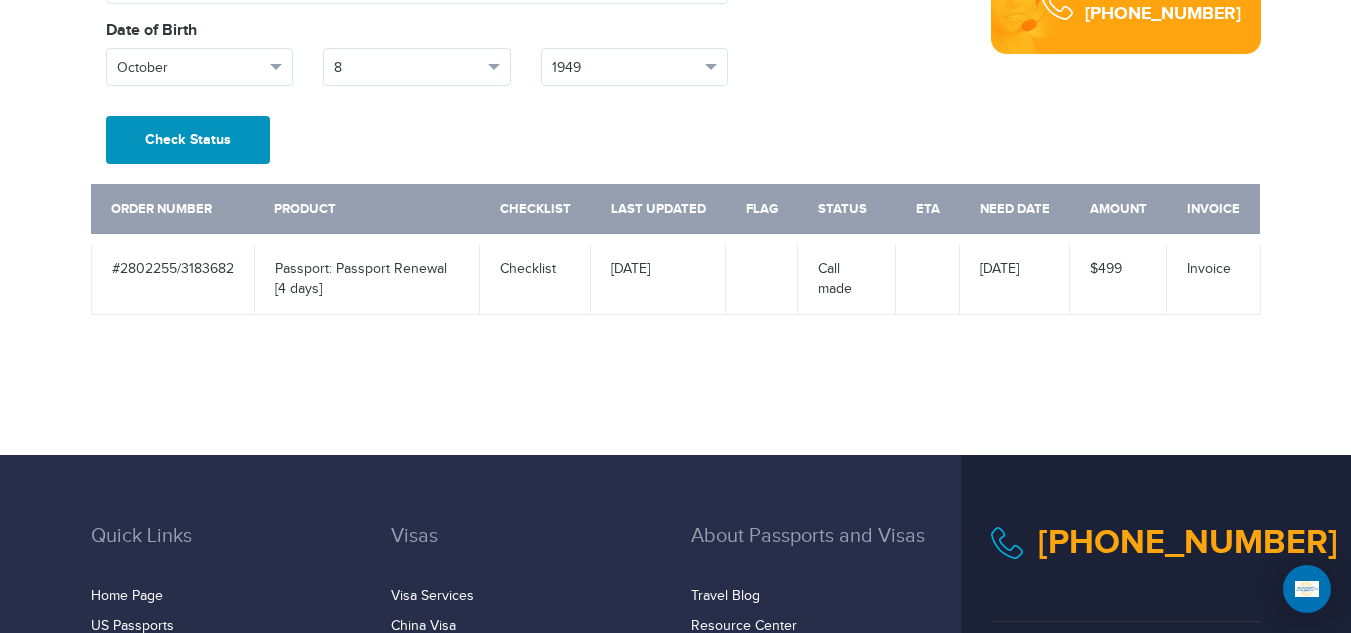 click on "Check Status" at bounding box center (188, 140) 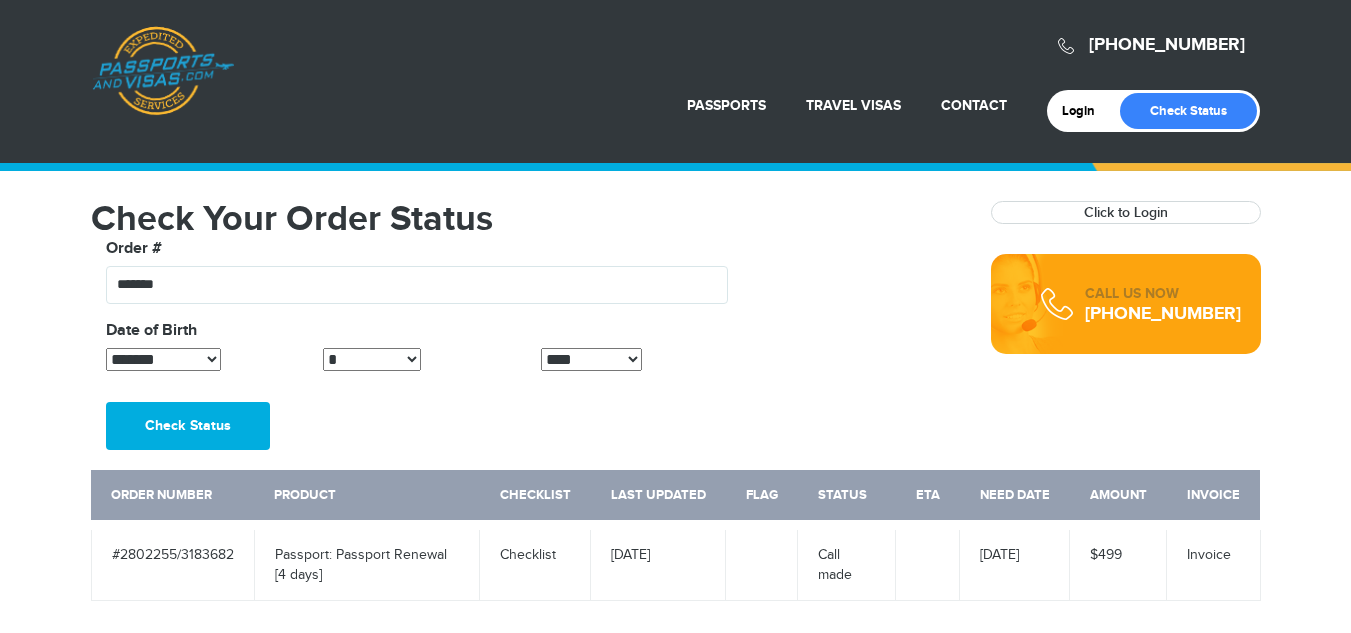 scroll, scrollTop: 0, scrollLeft: 0, axis: both 